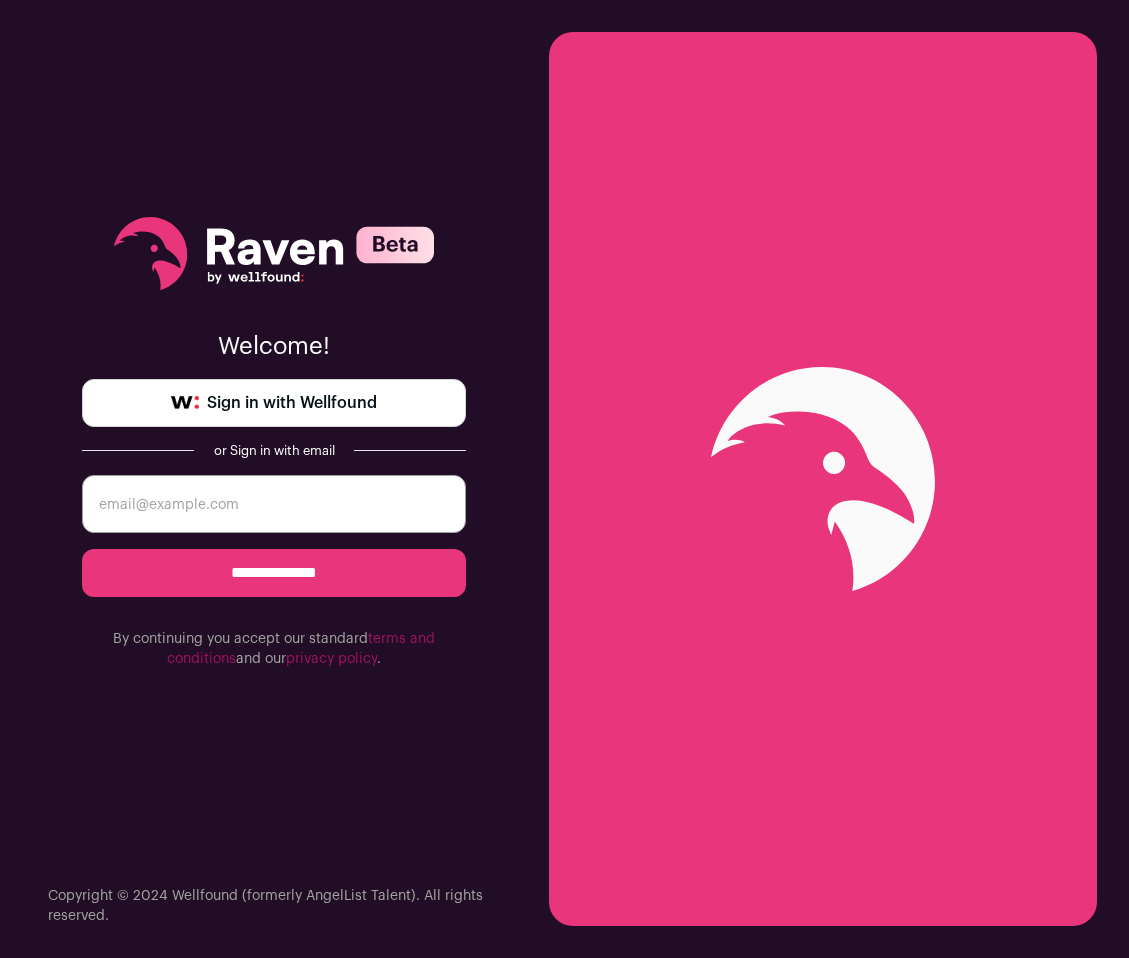 scroll, scrollTop: 0, scrollLeft: 0, axis: both 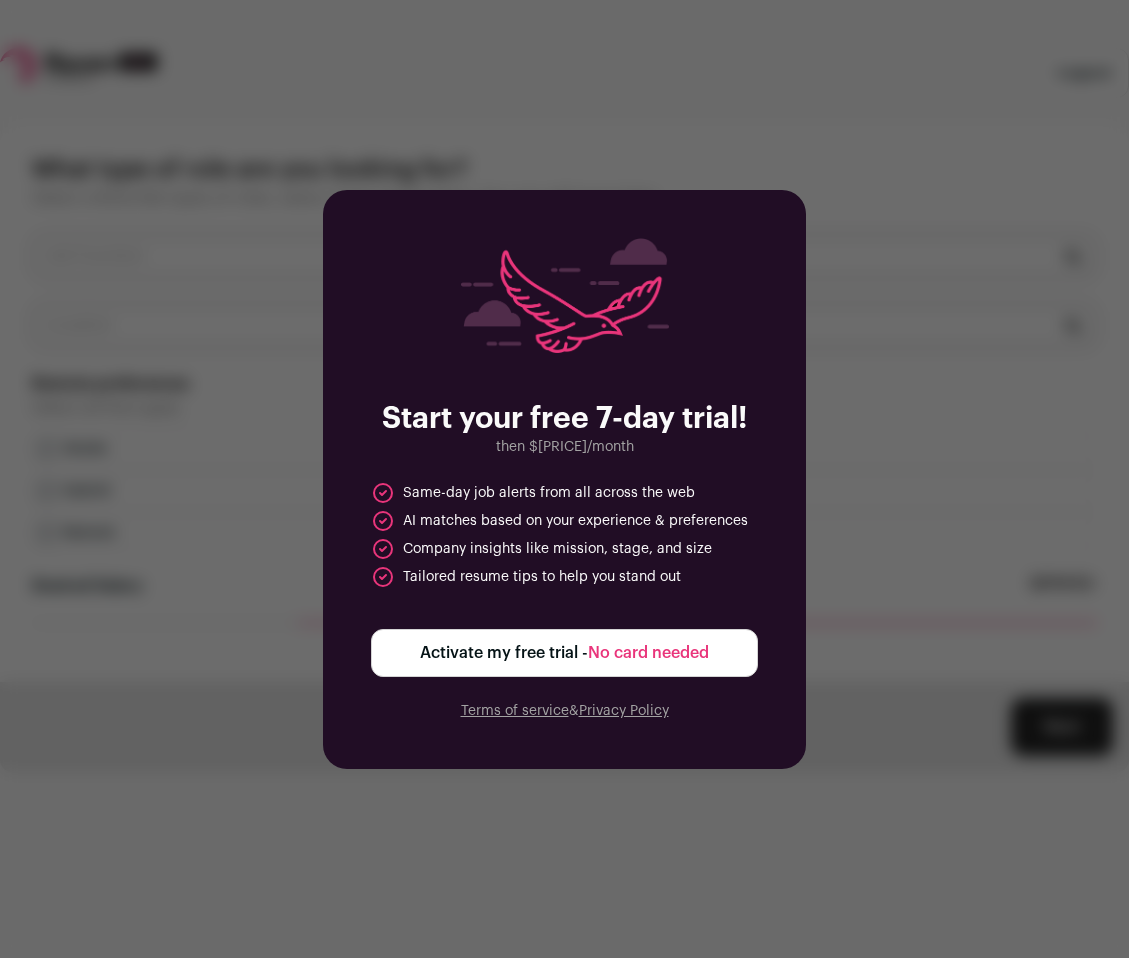 click on "Activate my free trial -
No card needed" at bounding box center (564, 653) 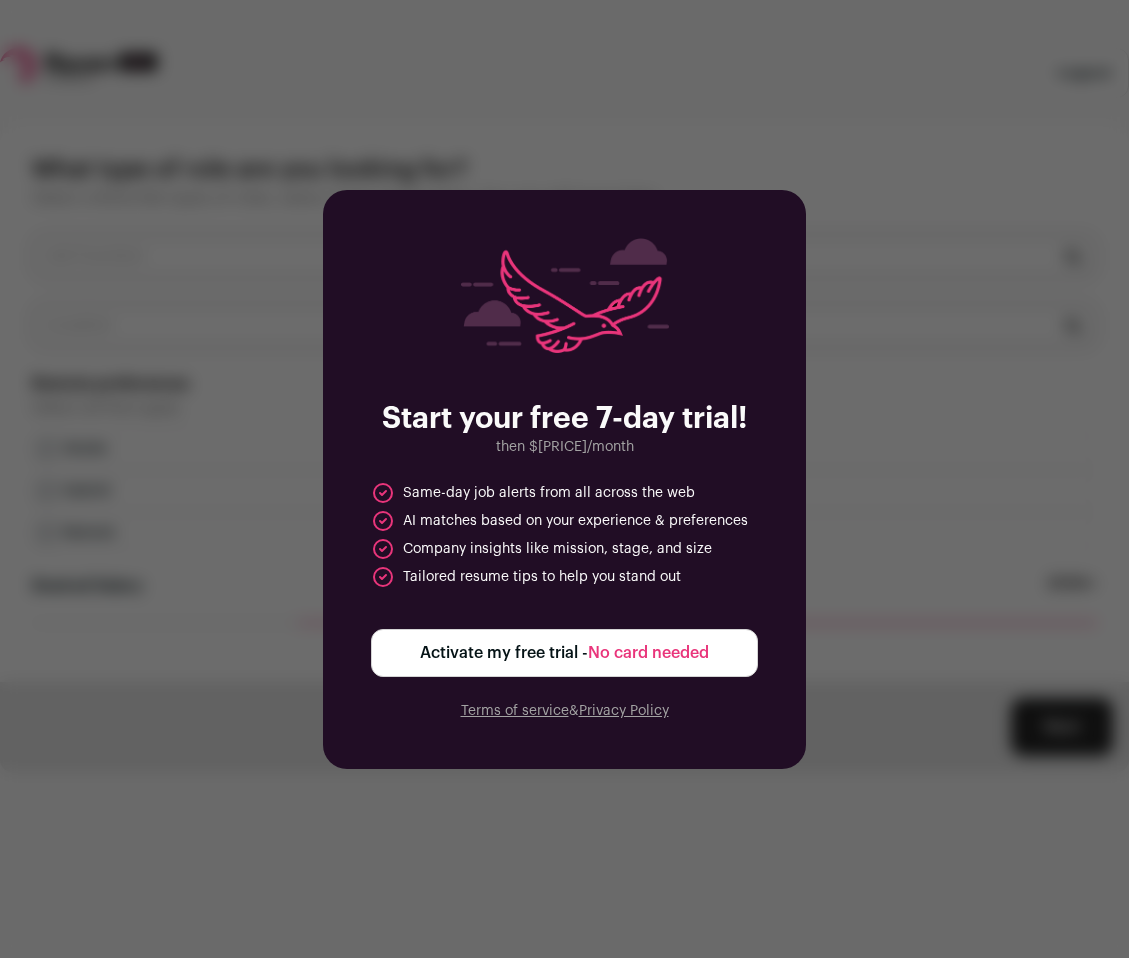 scroll, scrollTop: 0, scrollLeft: 0, axis: both 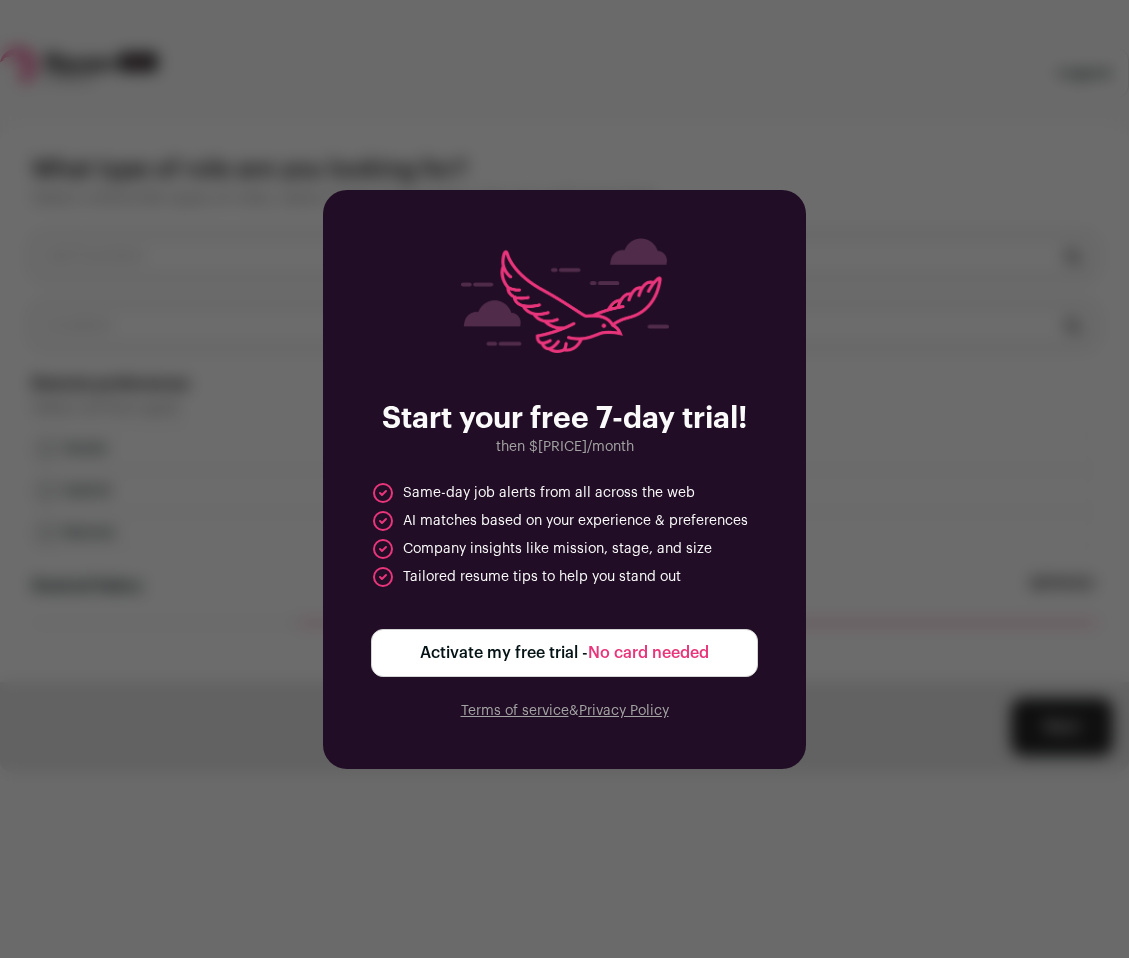 click on "Activate my free trial -
No card needed" at bounding box center [564, 653] 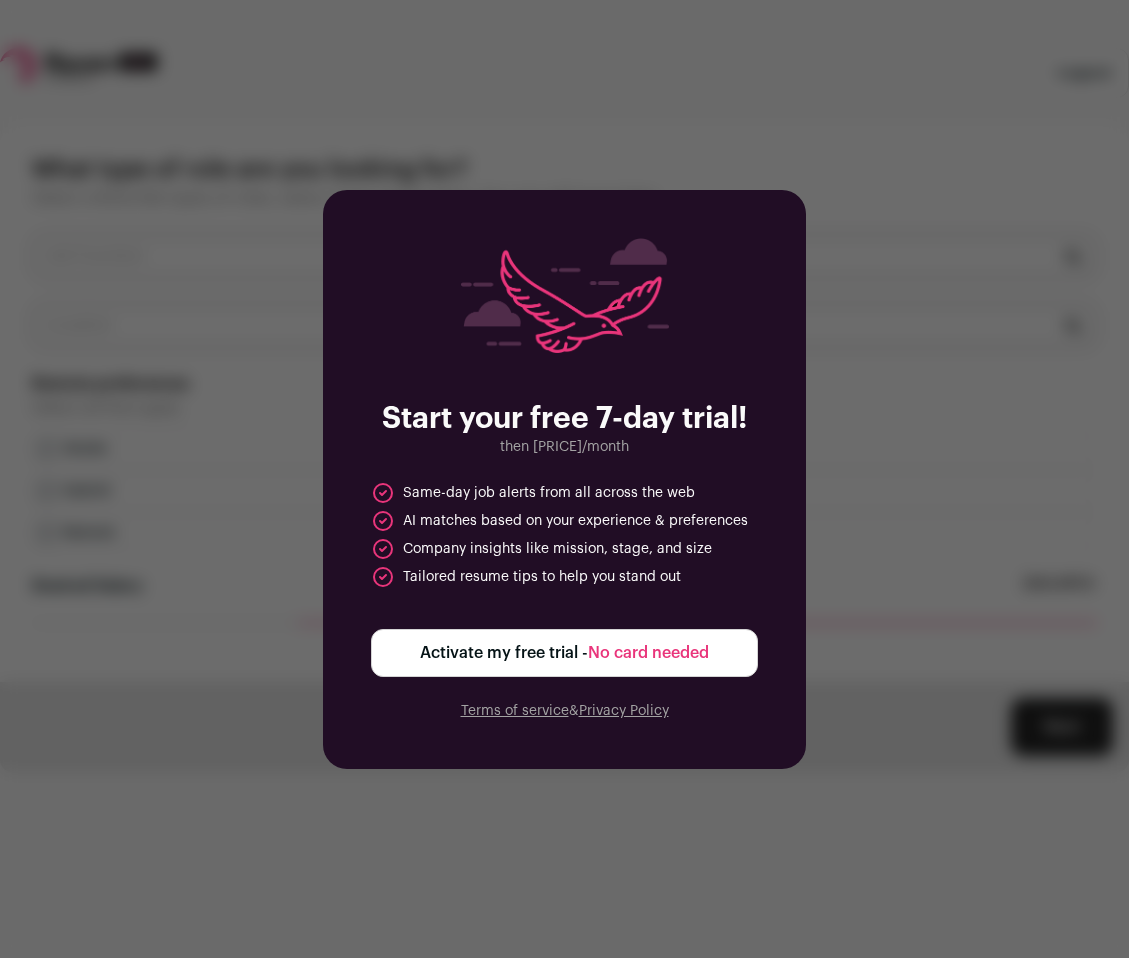 scroll, scrollTop: 0, scrollLeft: 0, axis: both 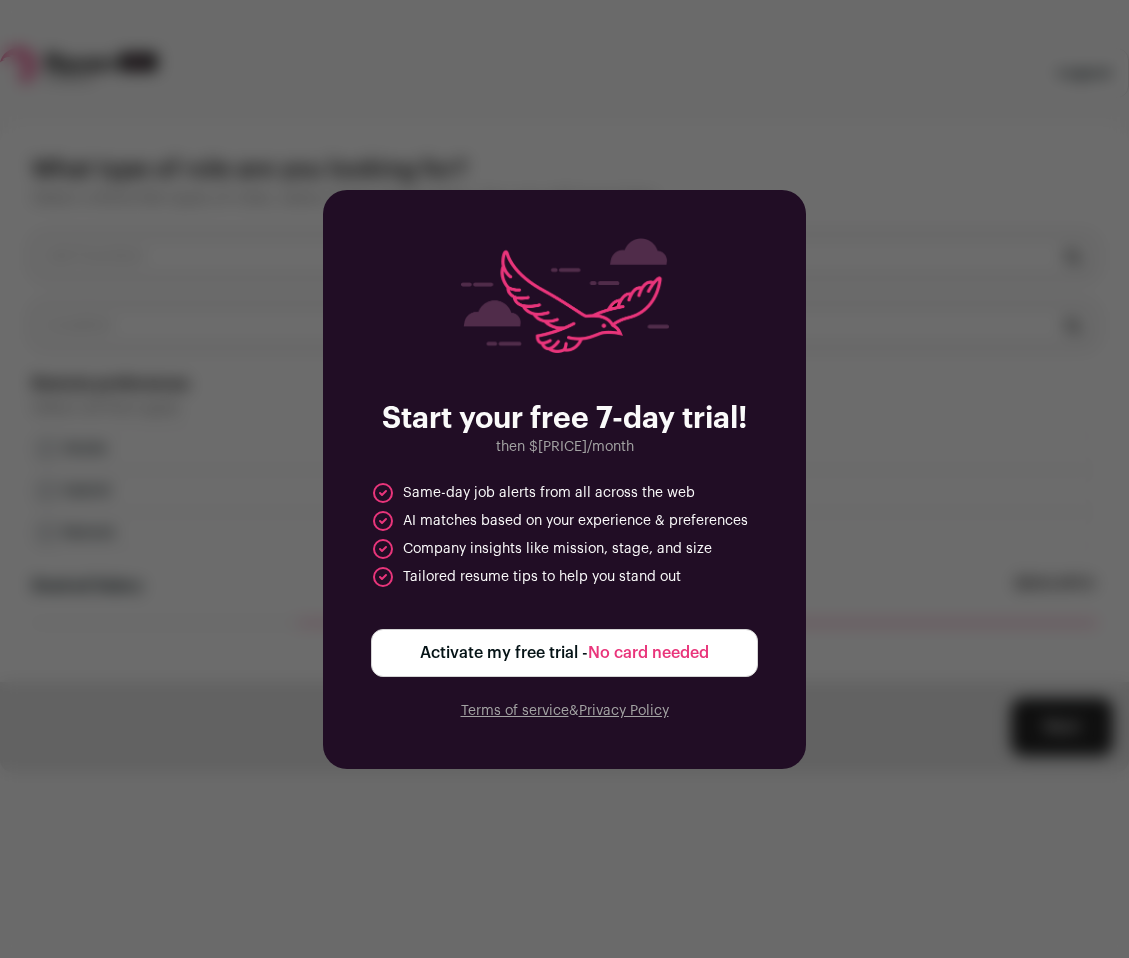 click on "Activate my free trial -
No card needed" at bounding box center (564, 653) 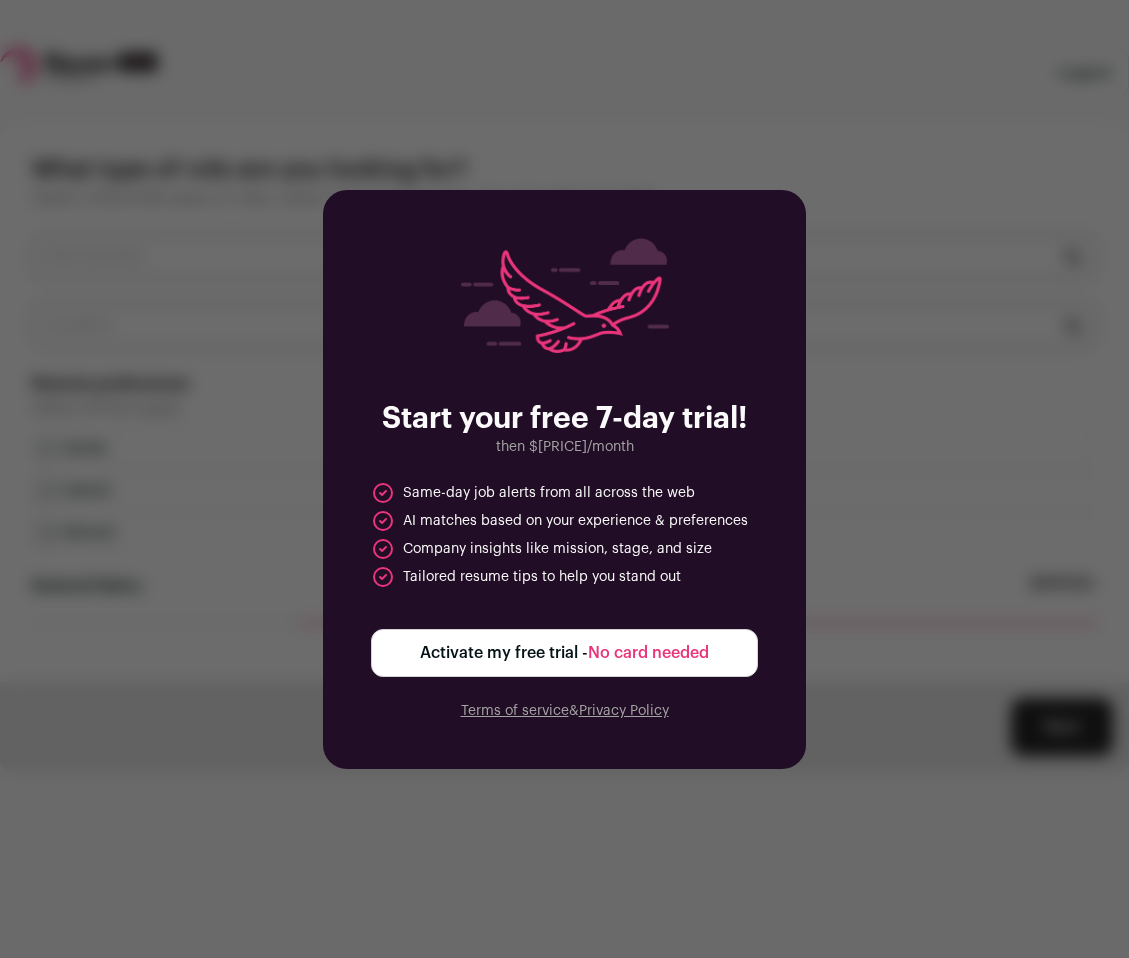 scroll, scrollTop: 0, scrollLeft: 0, axis: both 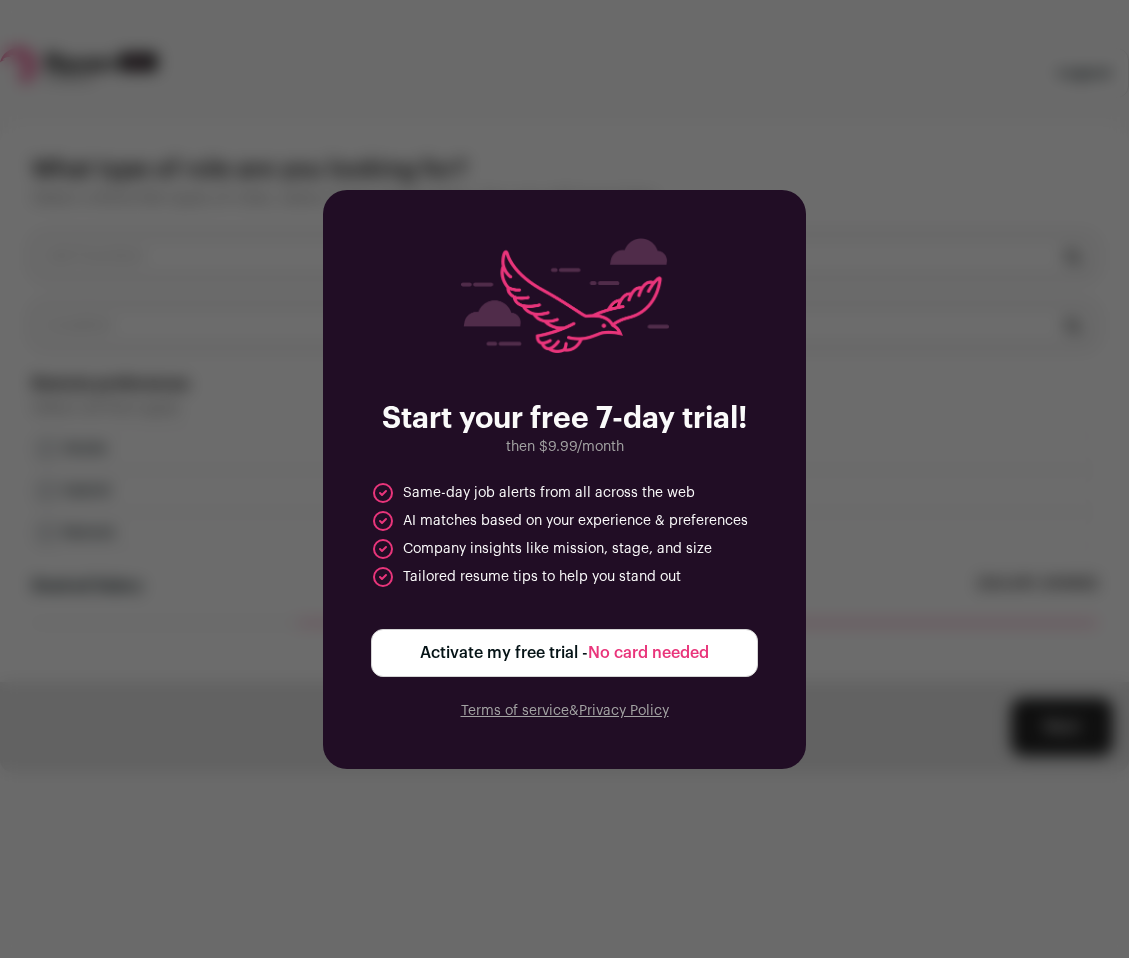 click on "Activate my free trial -
No card needed" at bounding box center [564, 653] 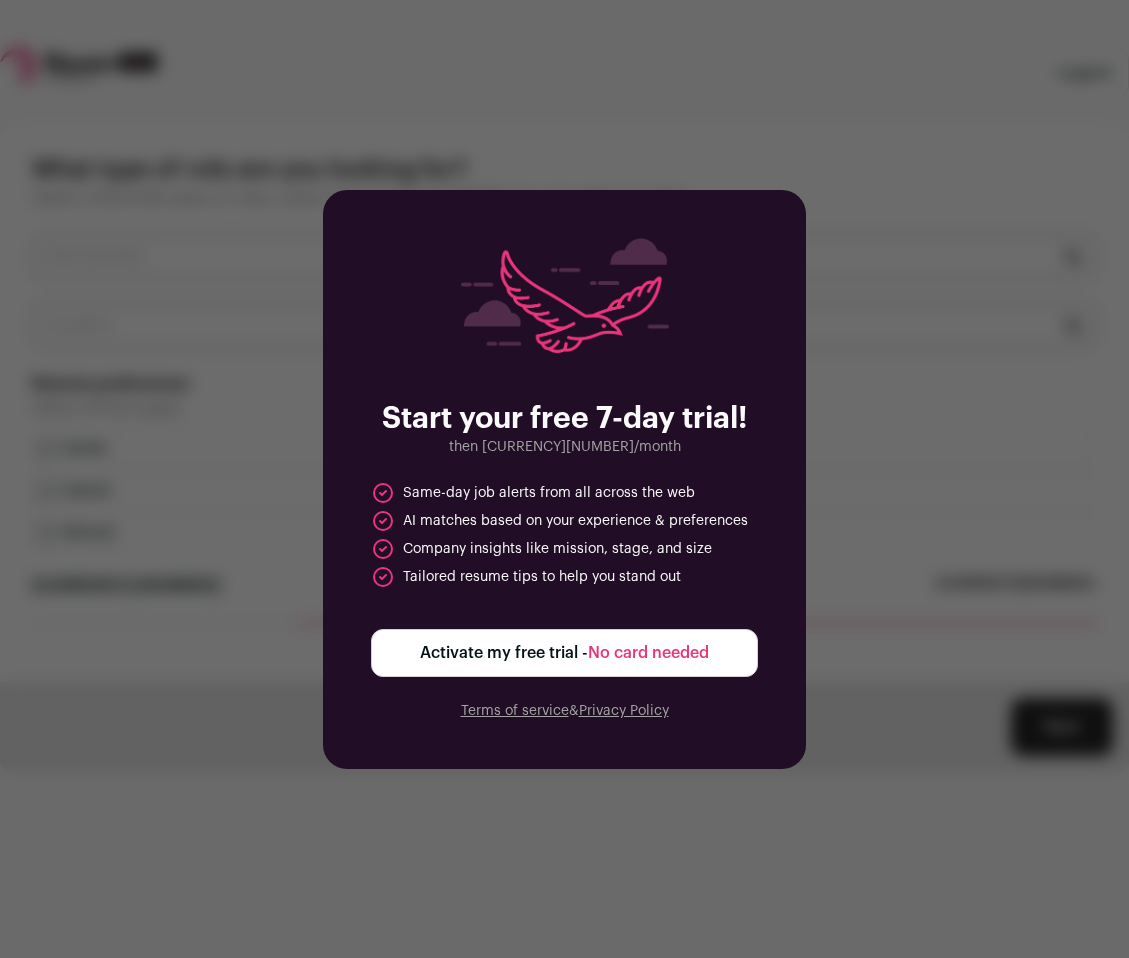 scroll, scrollTop: 0, scrollLeft: 0, axis: both 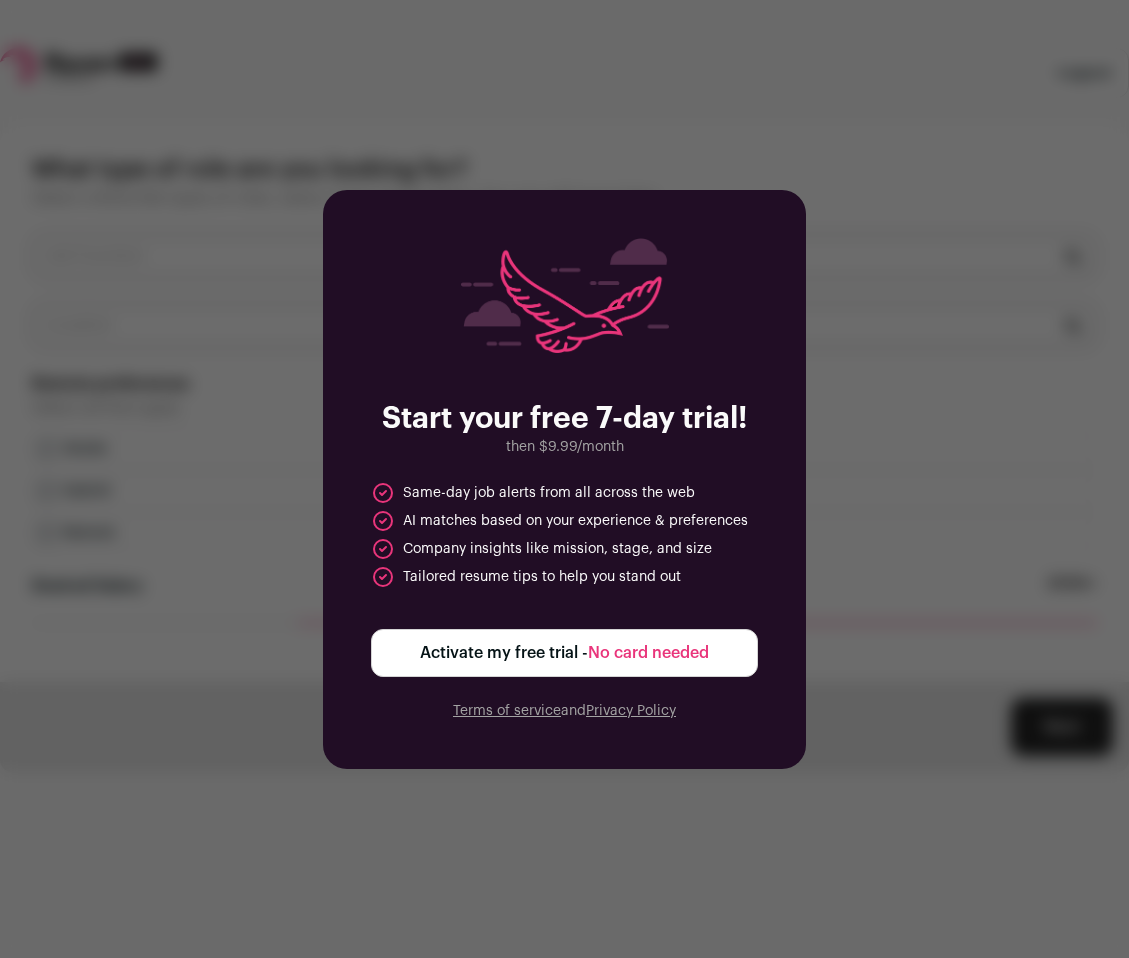 click on "Activate my free trial - No card needed" at bounding box center [564, 653] 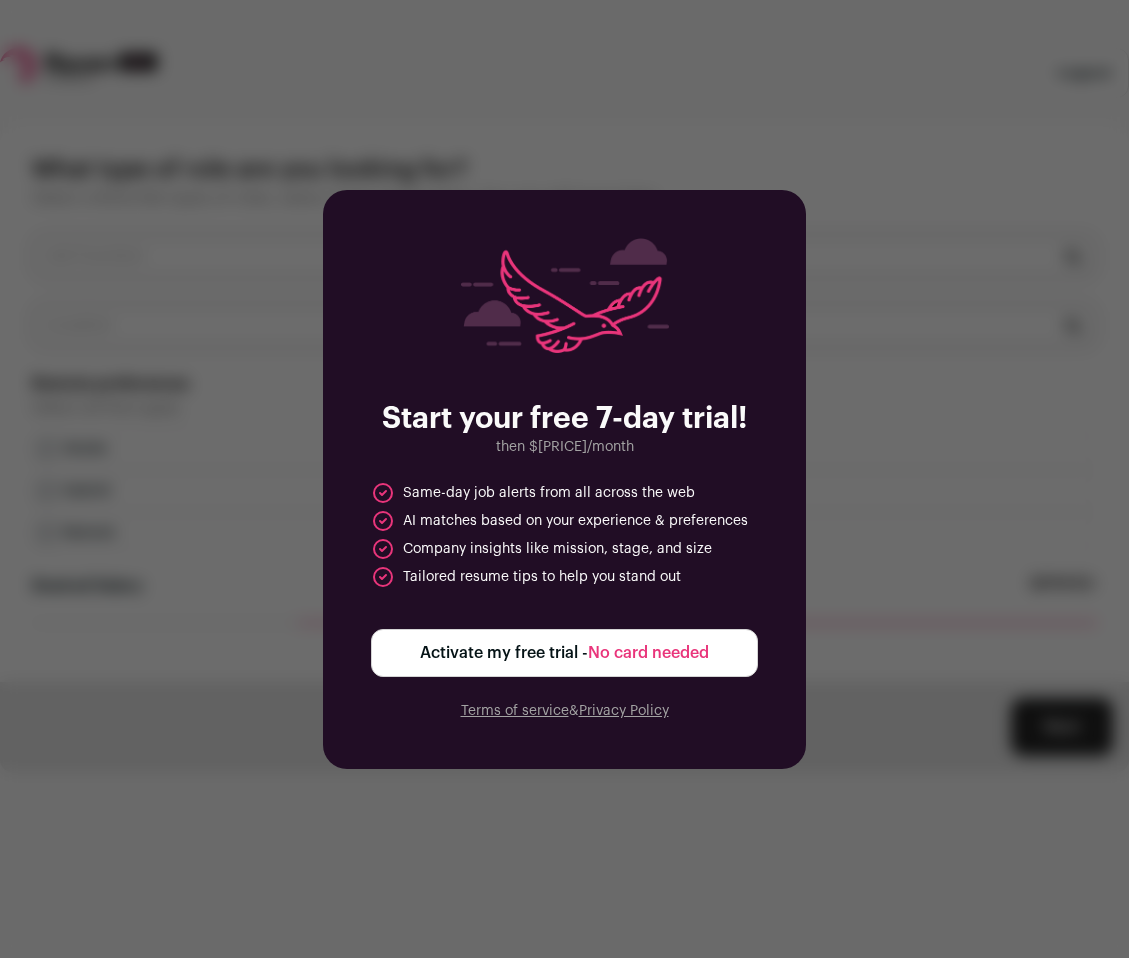scroll, scrollTop: 0, scrollLeft: 0, axis: both 